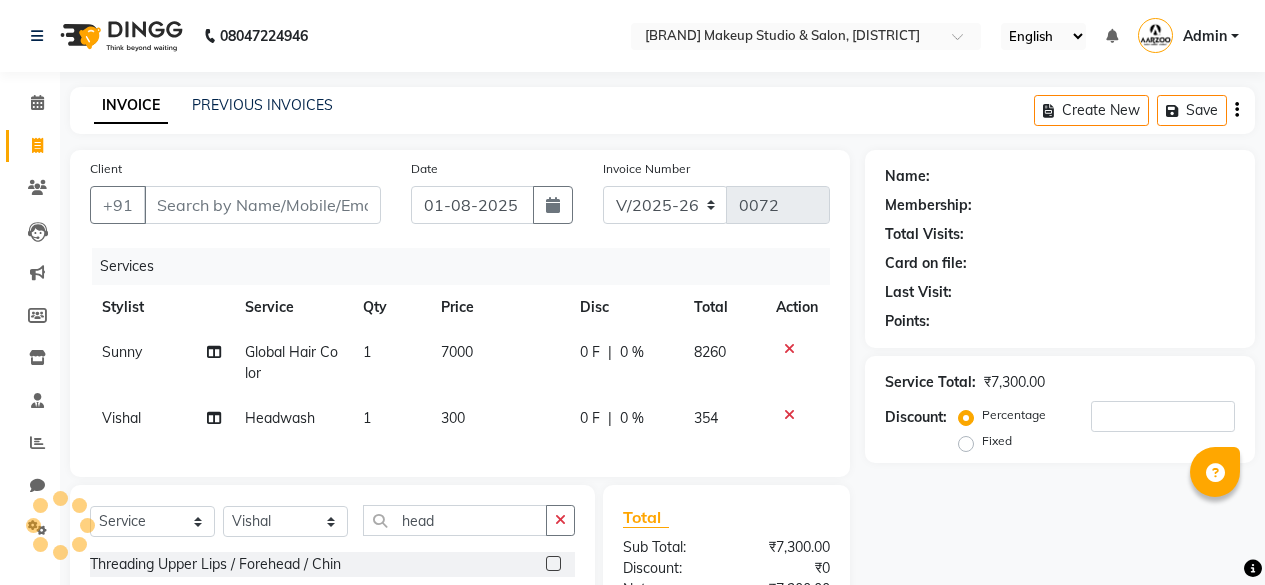 select on "6943" 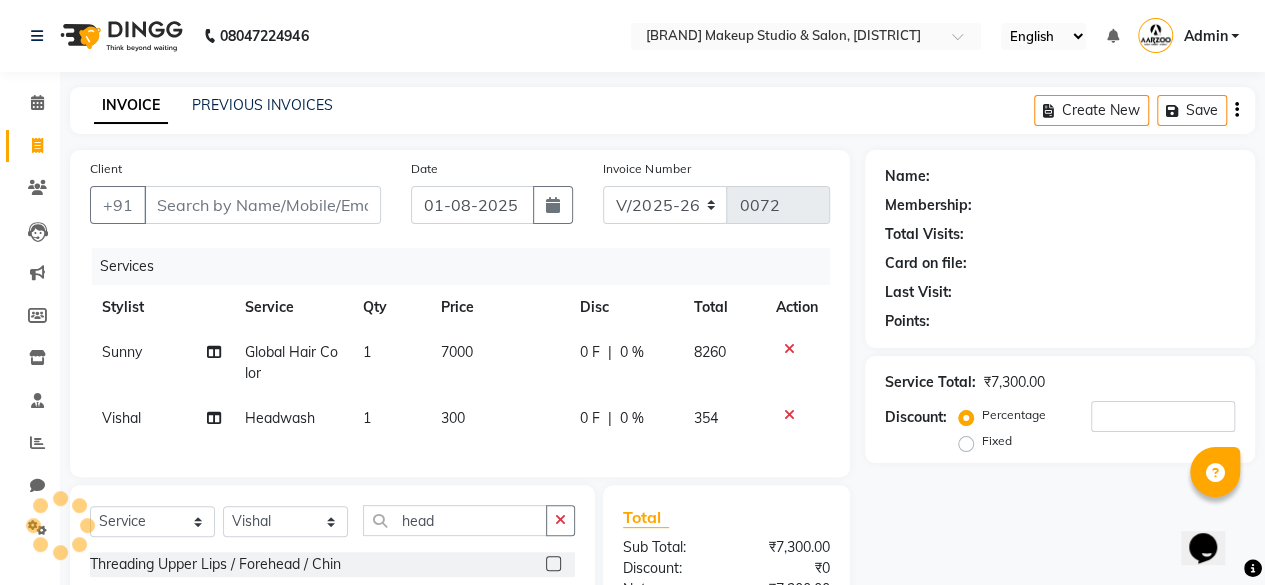 scroll, scrollTop: 0, scrollLeft: 0, axis: both 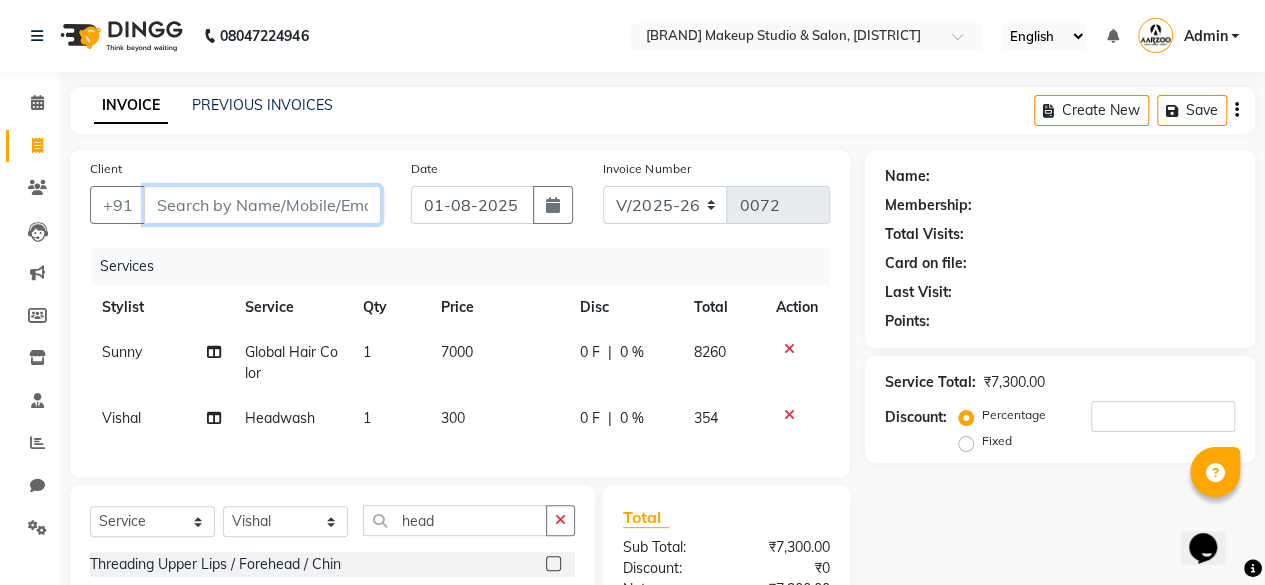 click on "Client" at bounding box center (262, 205) 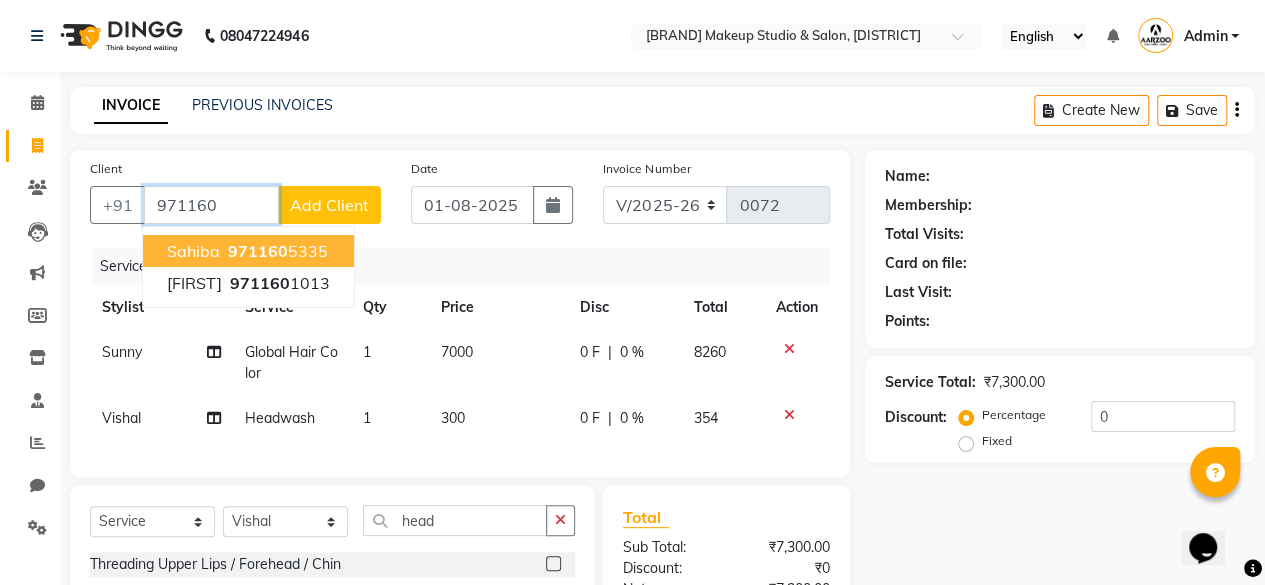 click on "[NAME]   [PHONE]" at bounding box center [248, 251] 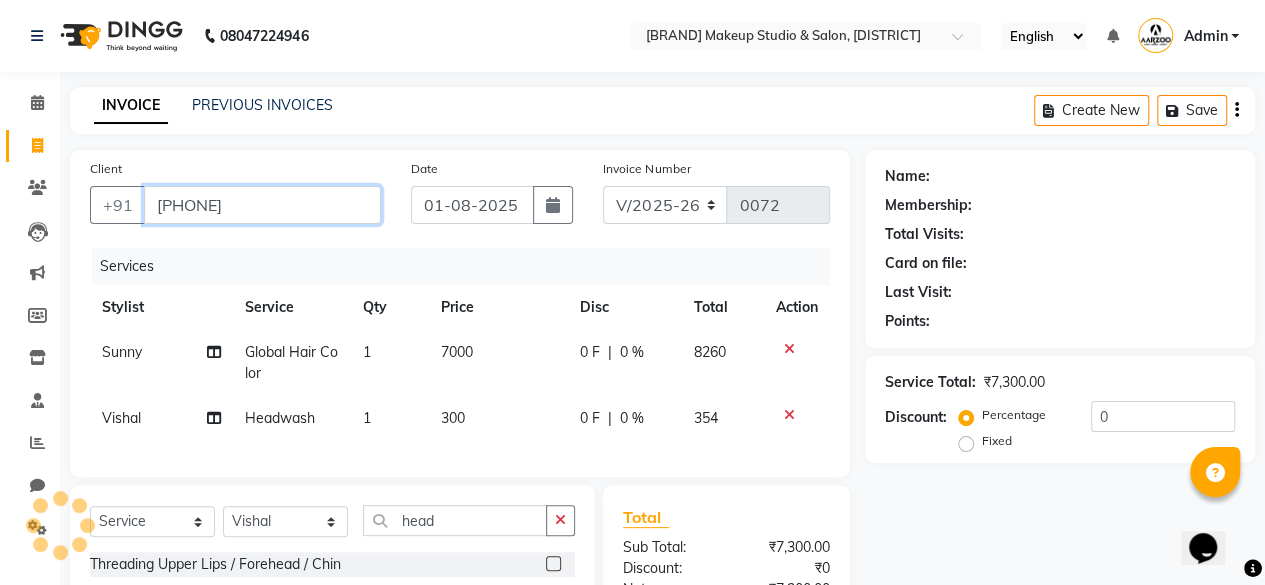 type on "[PHONE]" 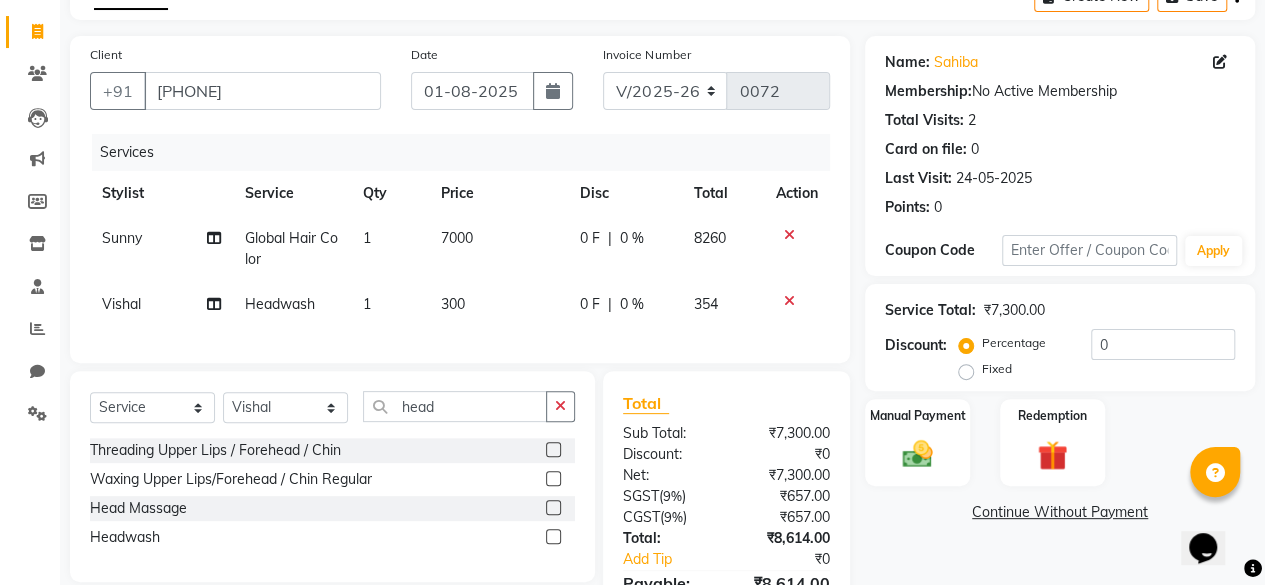 scroll, scrollTop: 0, scrollLeft: 0, axis: both 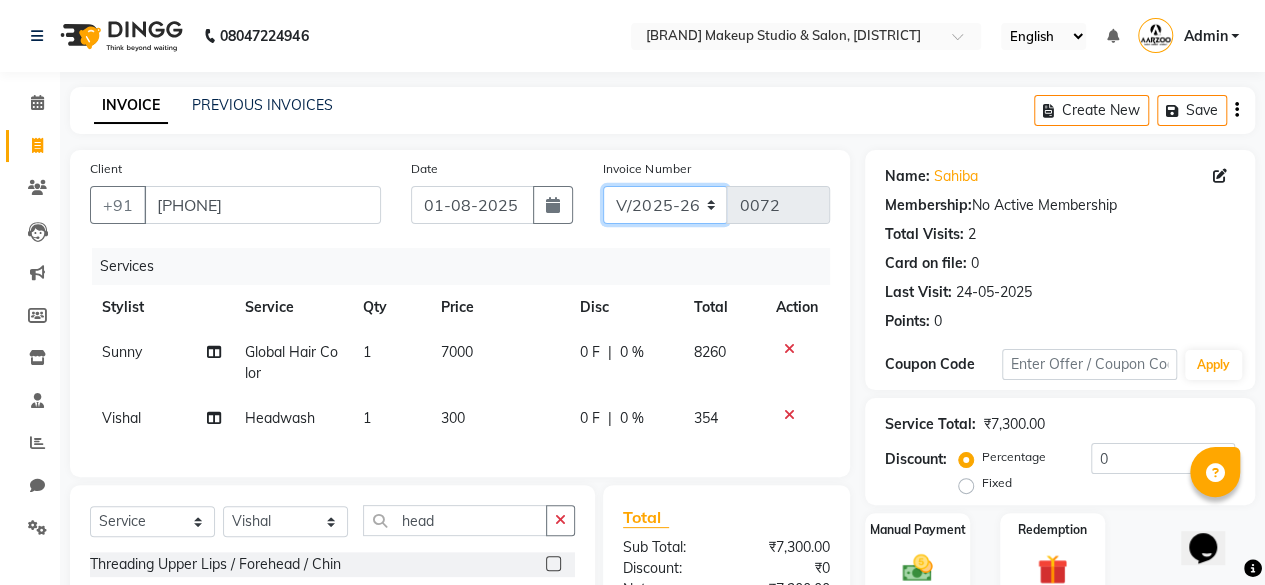 click on "CSH/25 V/2025 V/2025-26" 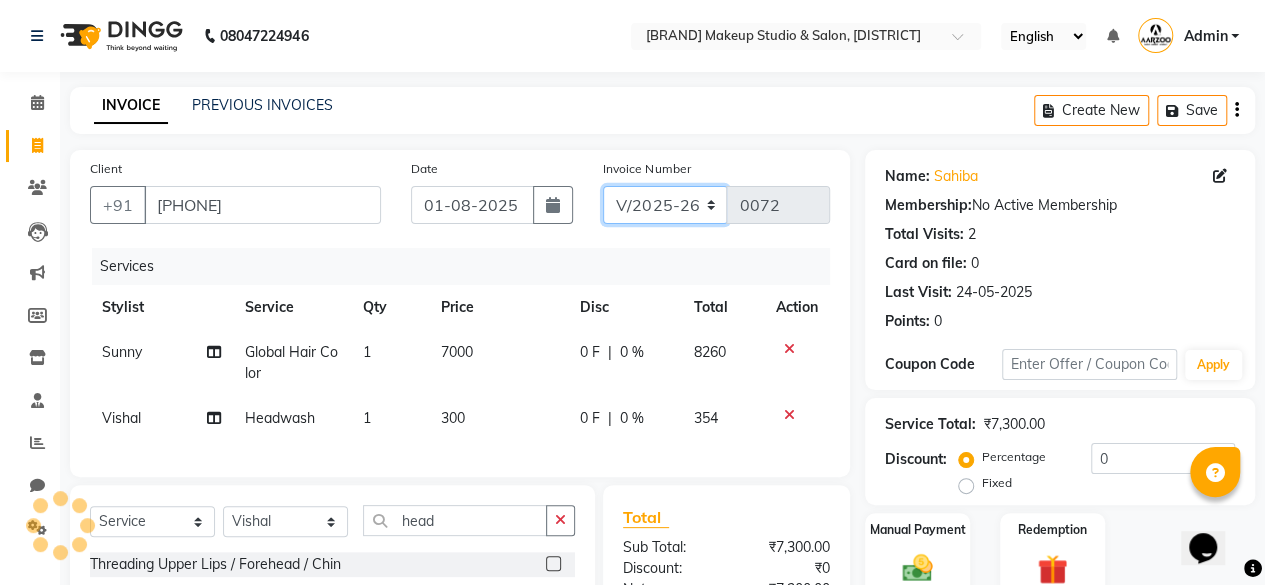 select on "7392" 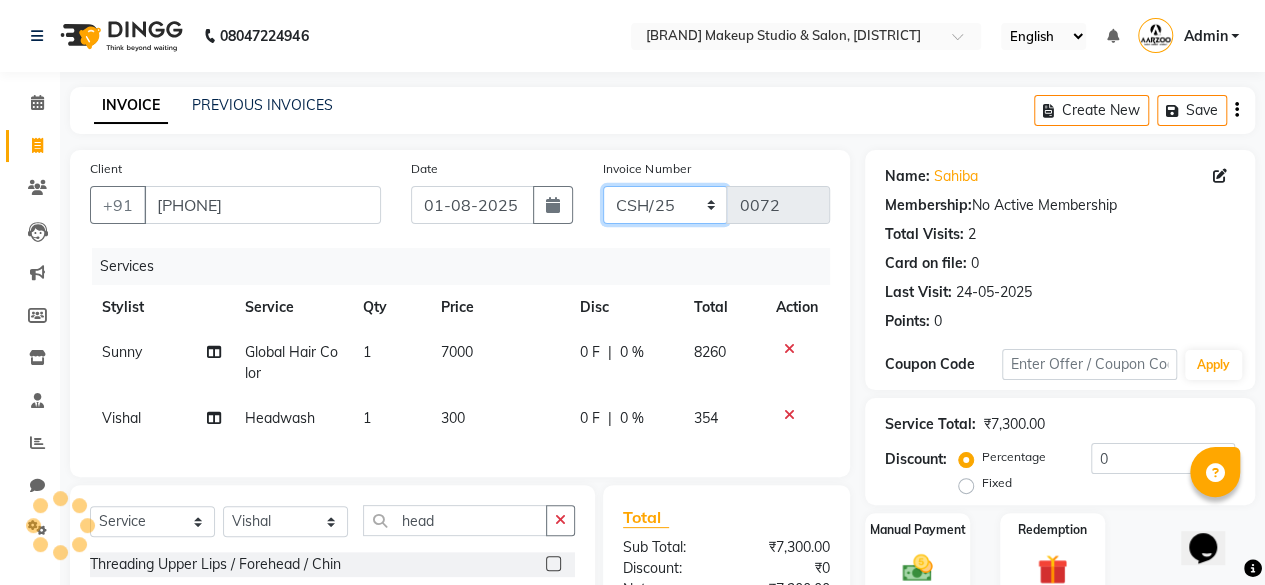 click on "CSH/25 V/2025 V/2025-26" 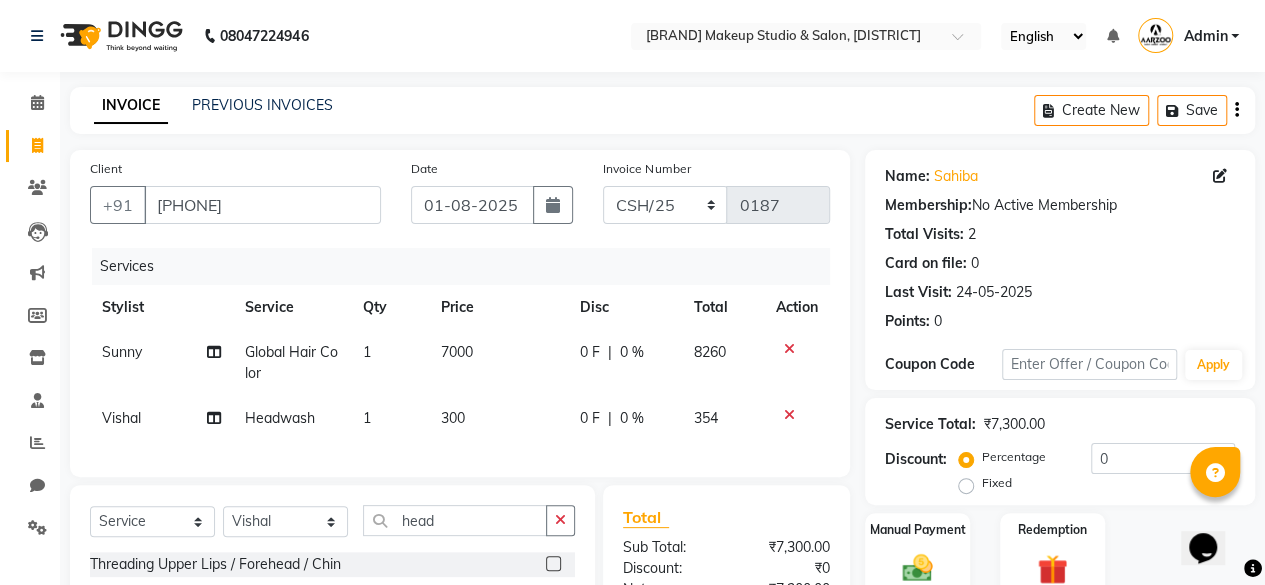 drag, startPoint x: 1236, startPoint y: 109, endPoint x: 1230, endPoint y: 120, distance: 12.529964 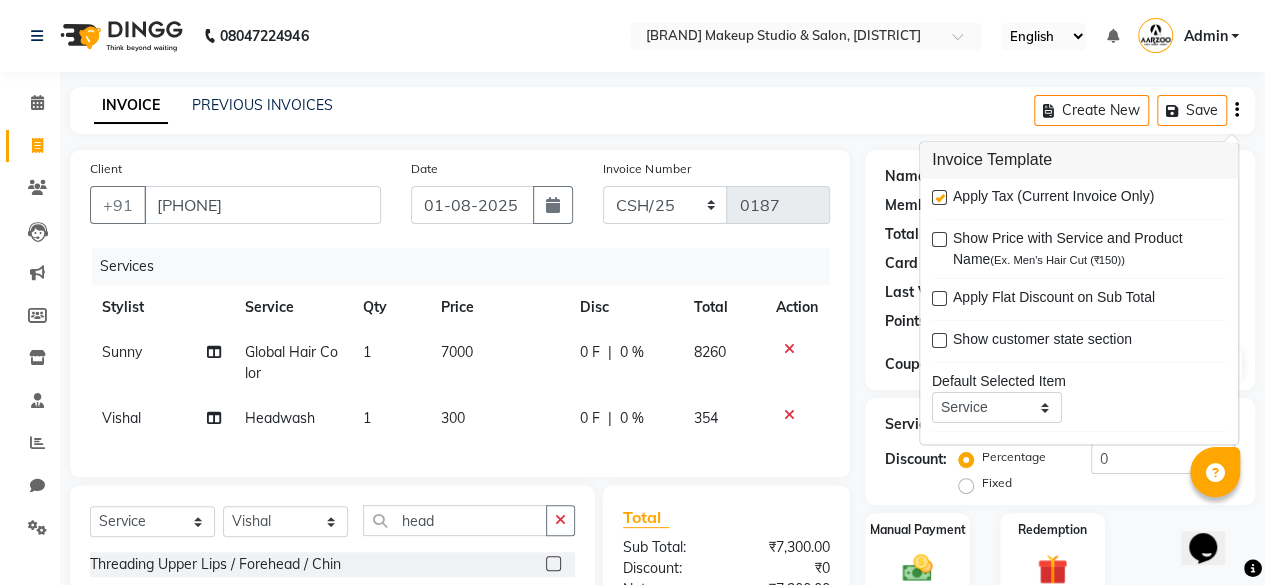 click at bounding box center (939, 198) 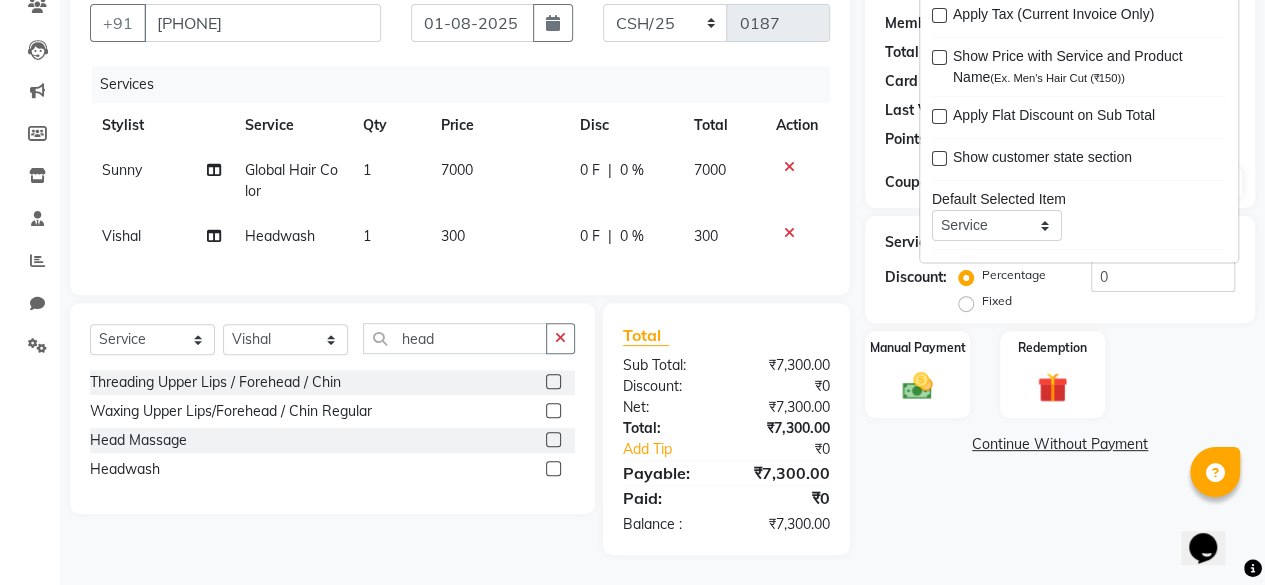 scroll, scrollTop: 196, scrollLeft: 0, axis: vertical 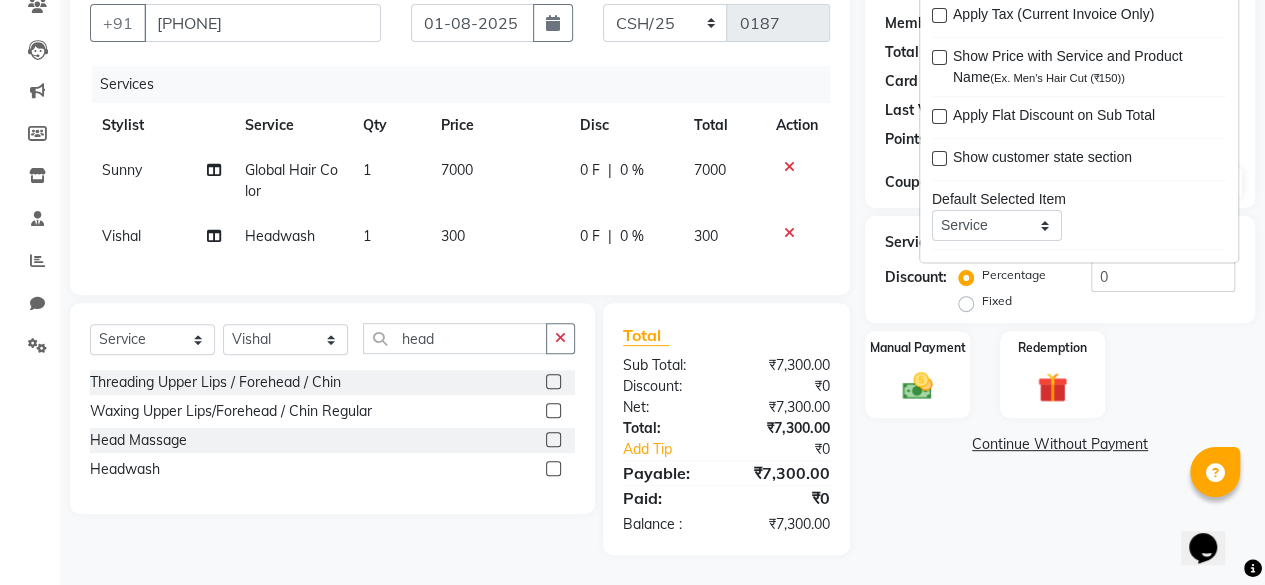 click on "Name: [NAME]  Membership:  No Active Membership  Total Visits:  2 Card on file:  0 Last Visit:   [DATE] Points:   0  Coupon Code Apply Service Total:  ₹7,300.00  Discount:  Percentage   Fixed  0 Manual Payment Redemption  Continue Without Payment" 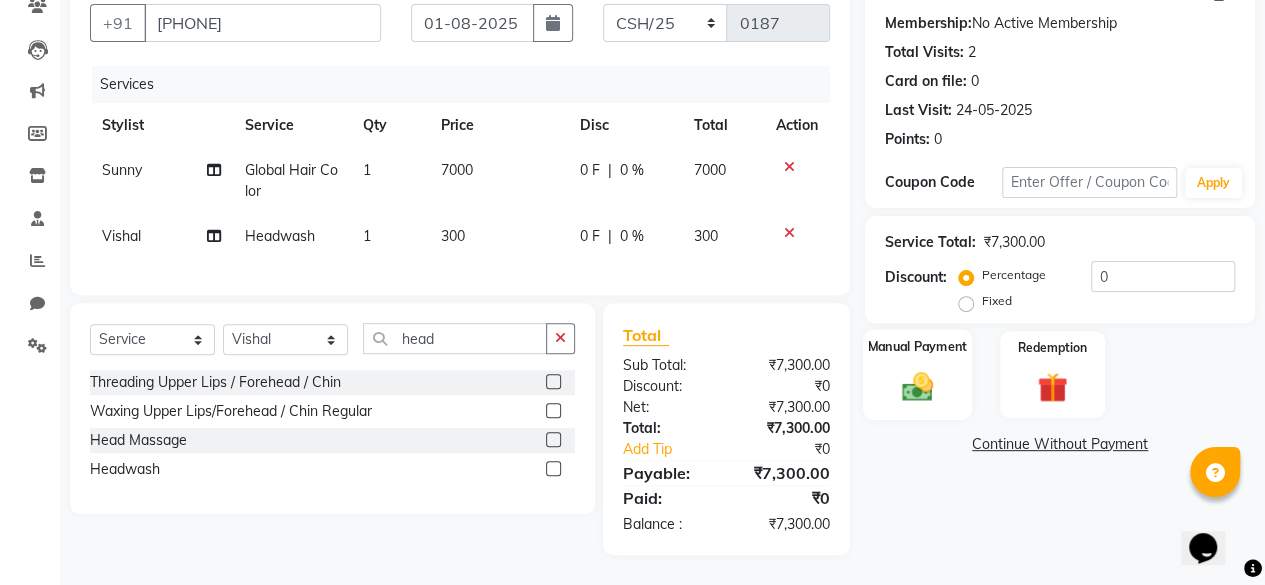 click 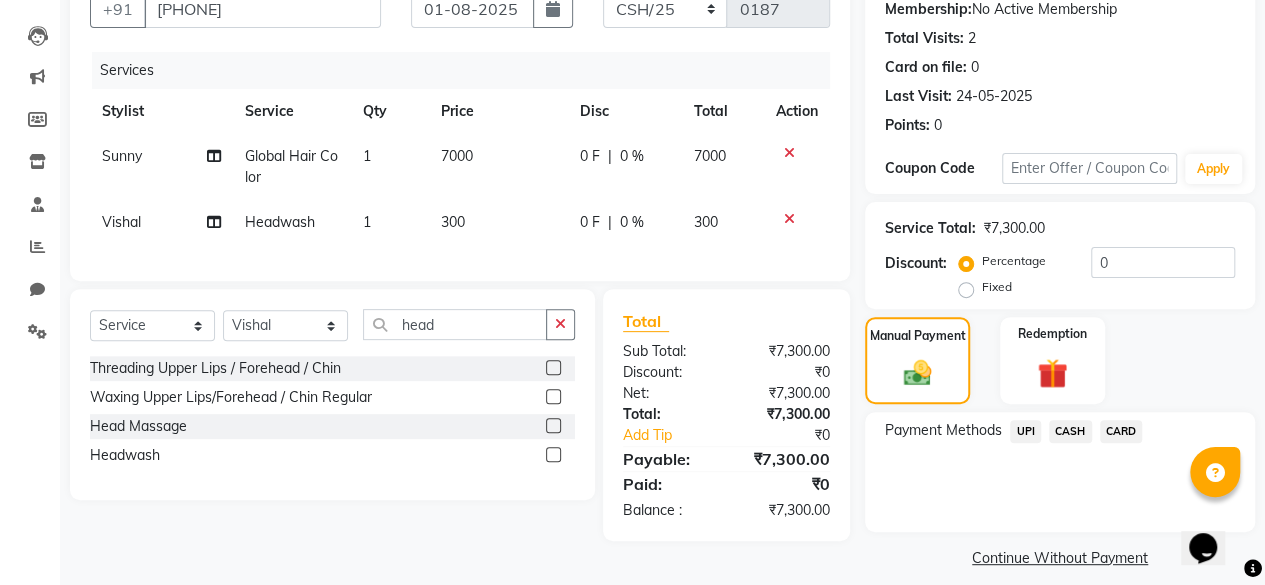 click on "CASH" 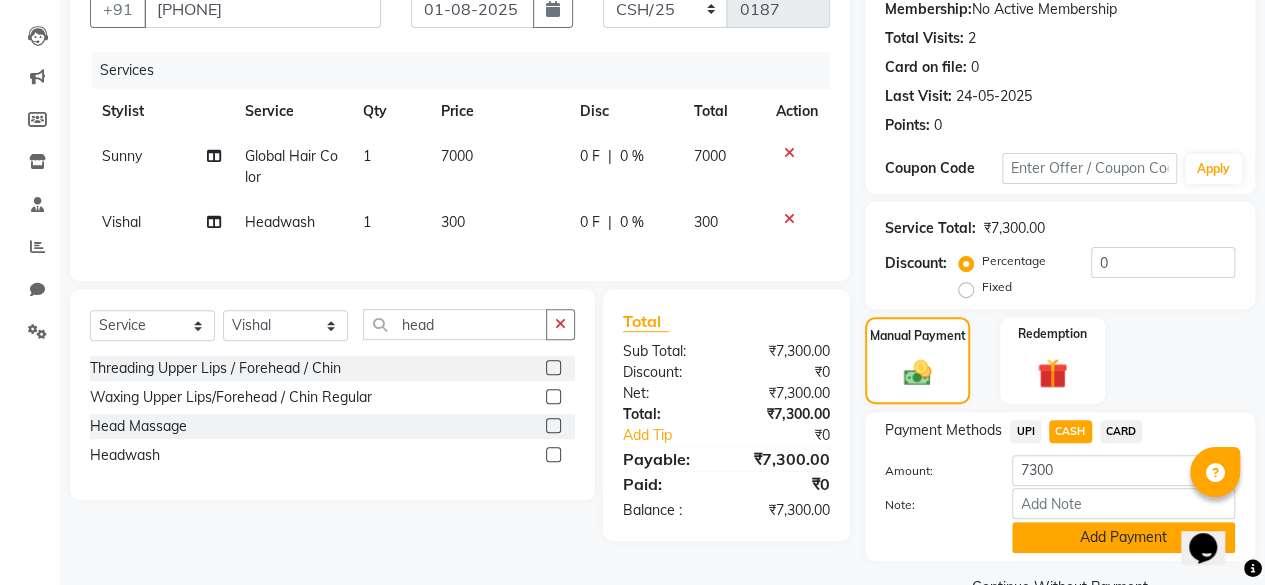 click on "Add Payment" 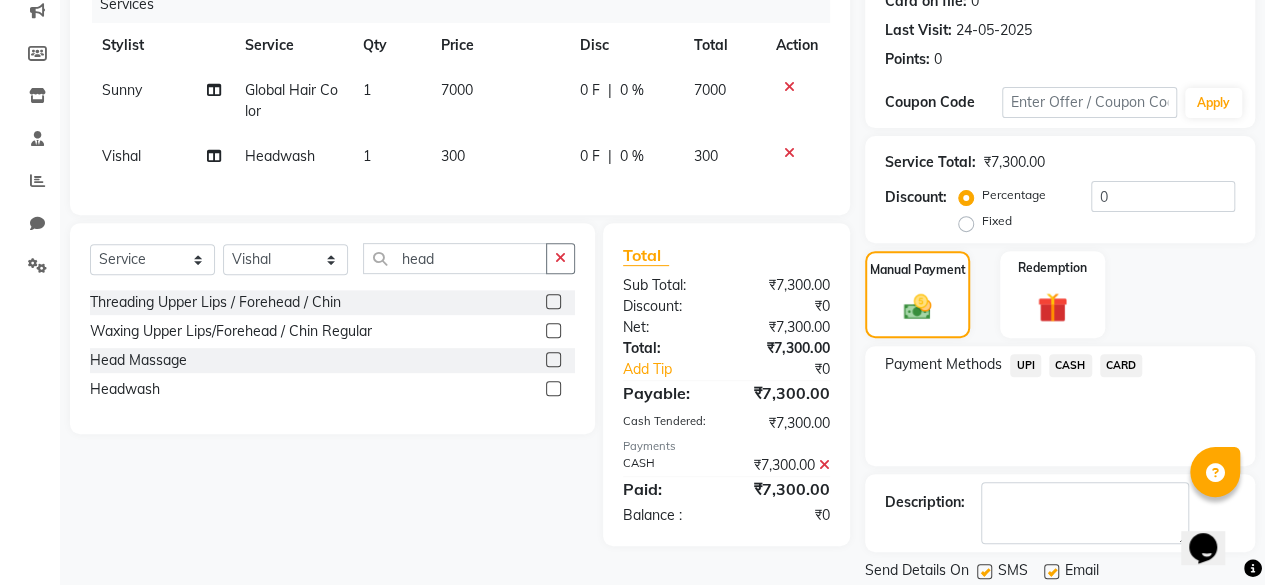 scroll, scrollTop: 324, scrollLeft: 0, axis: vertical 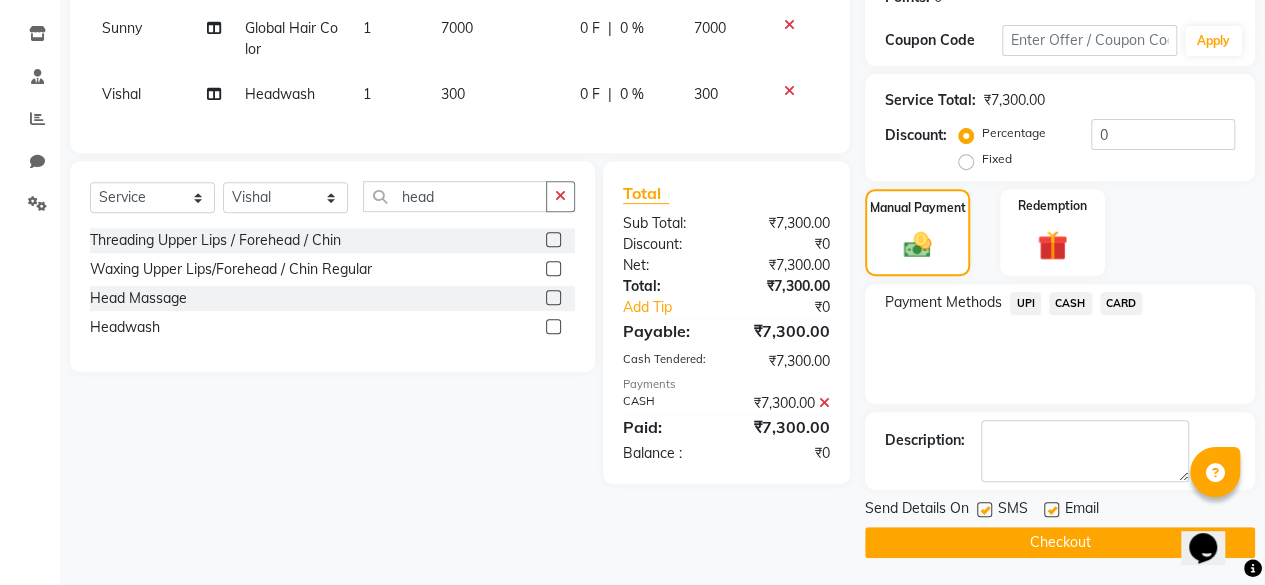 click on "Checkout" 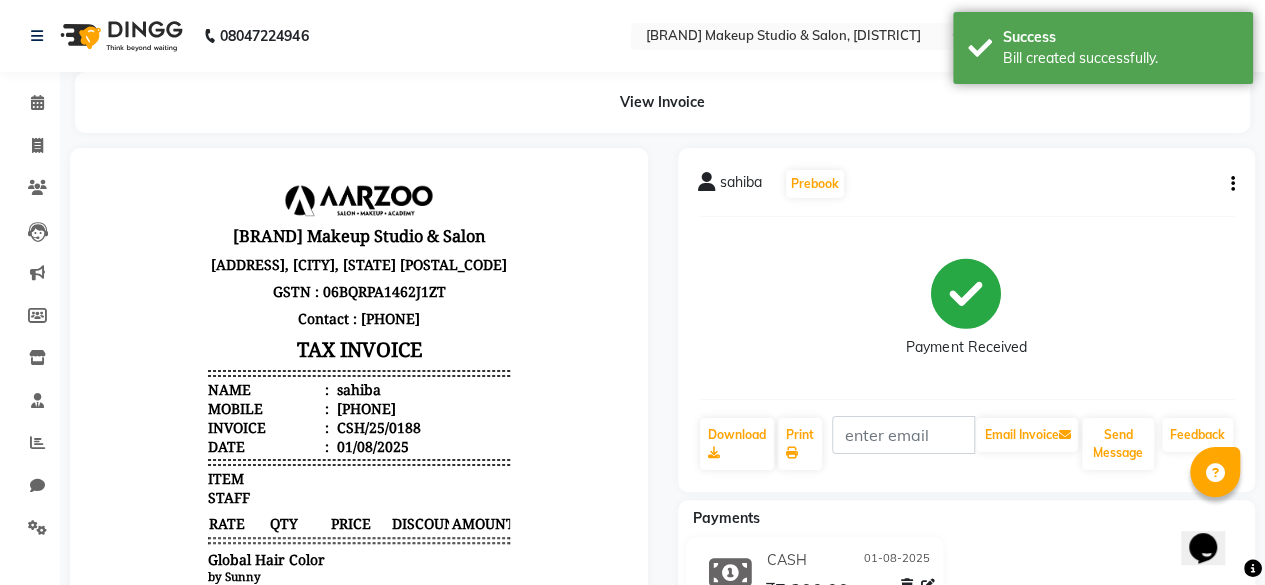 scroll, scrollTop: 0, scrollLeft: 0, axis: both 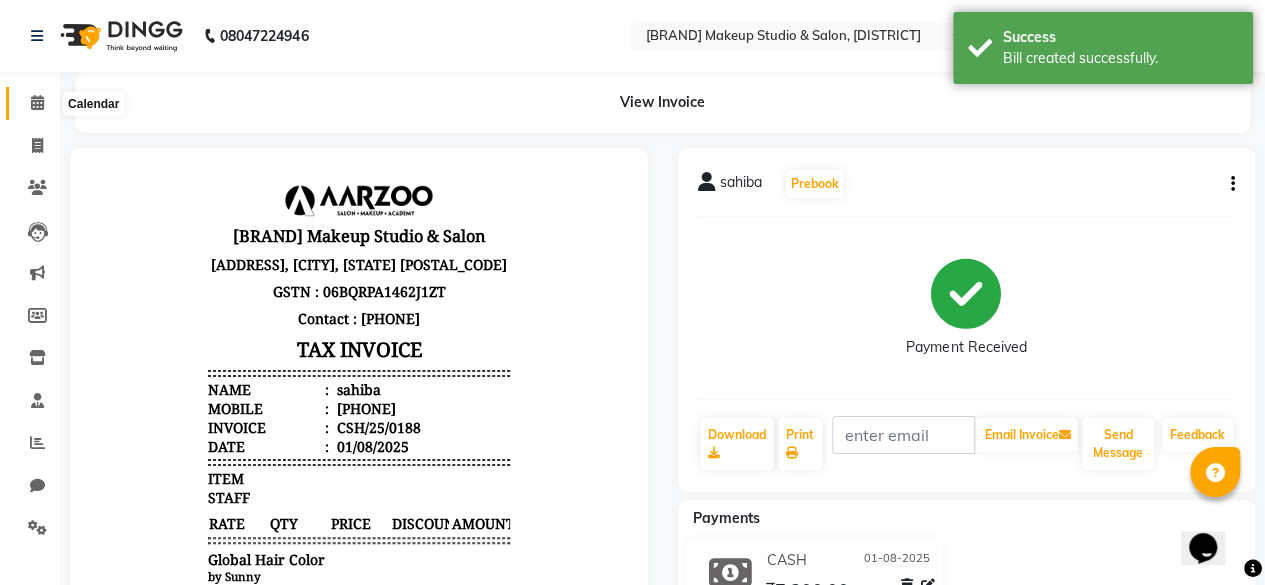 click 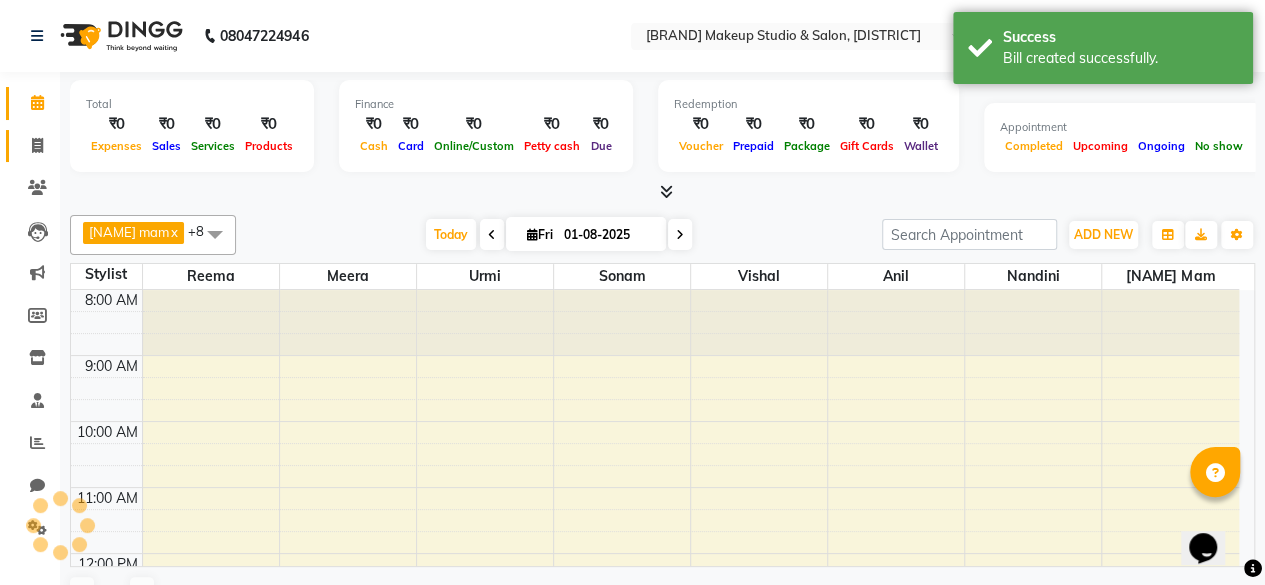 scroll, scrollTop: 0, scrollLeft: 0, axis: both 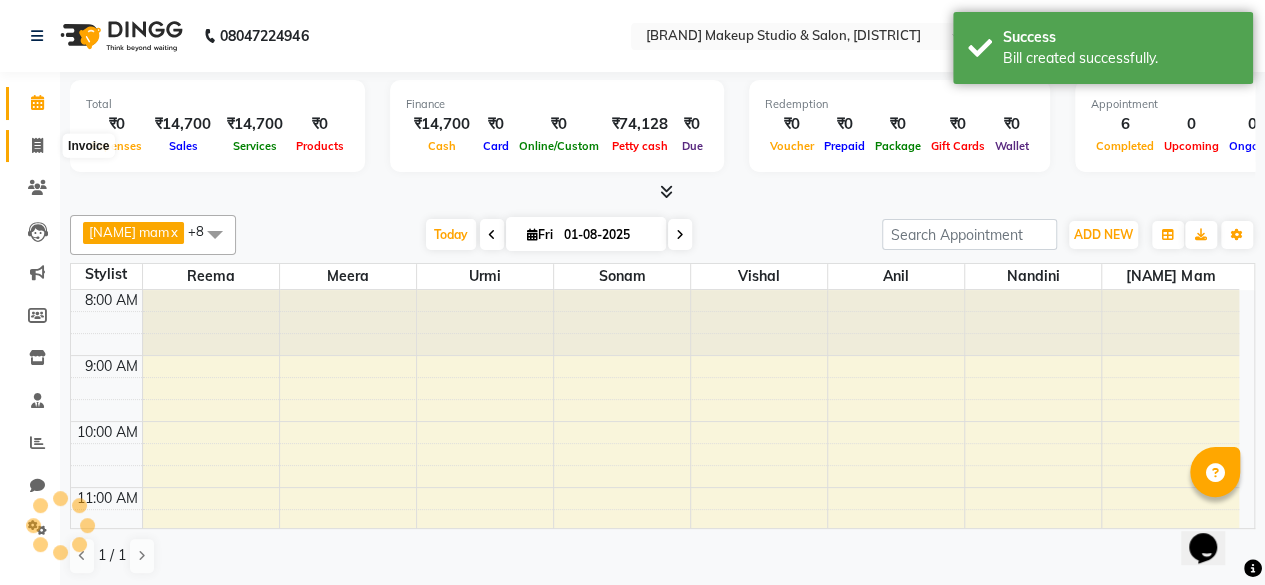 click 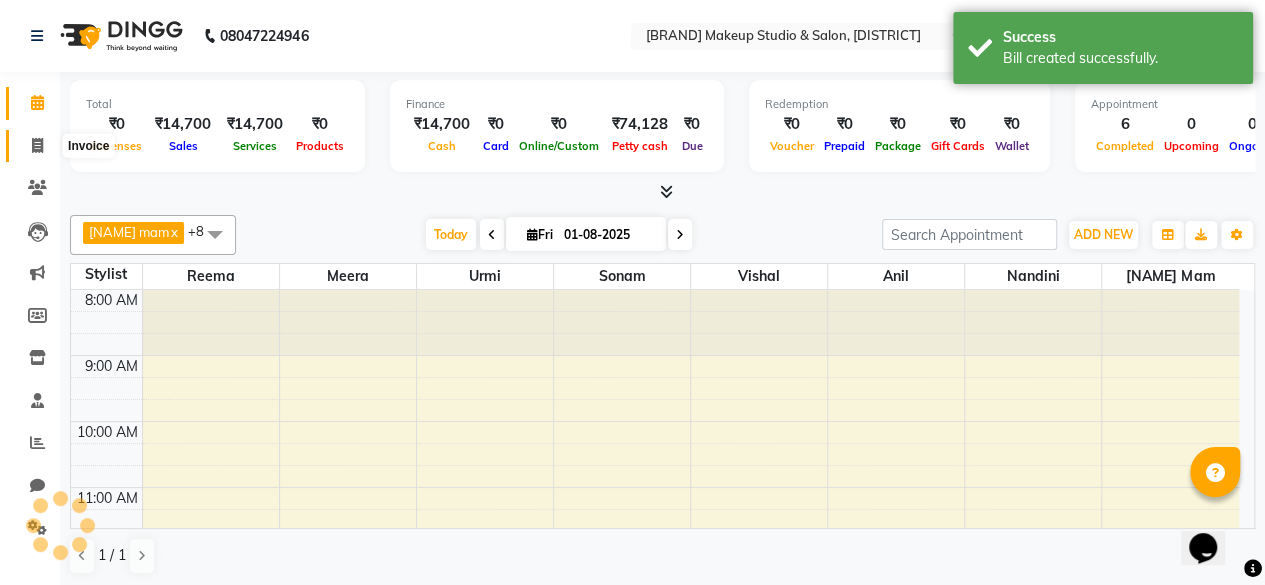 select on "6943" 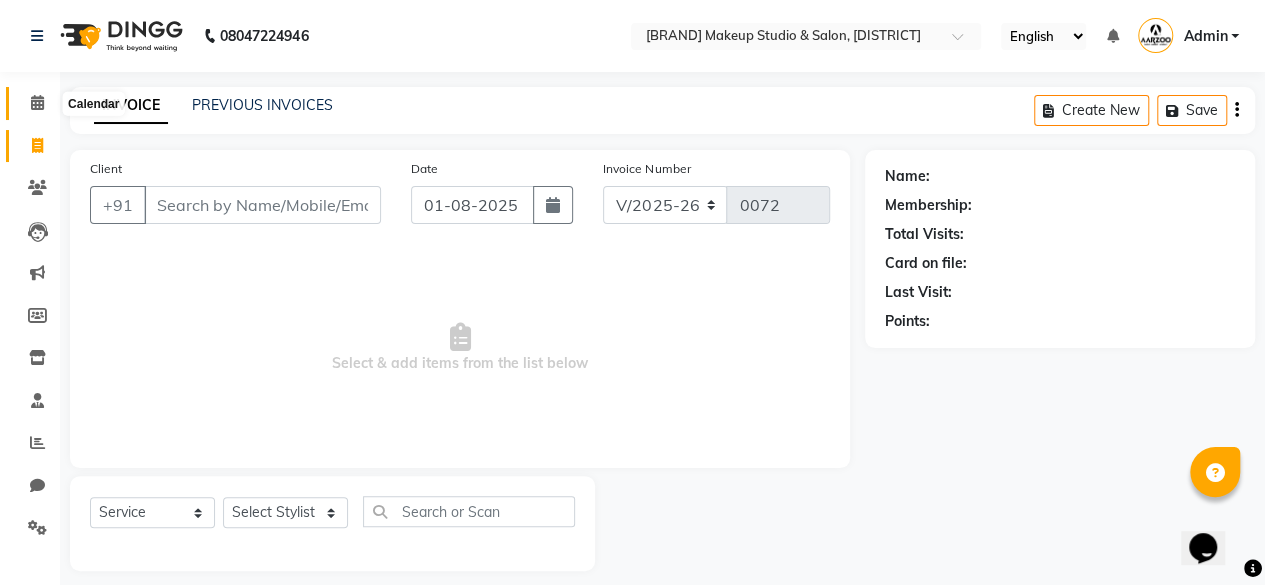 click 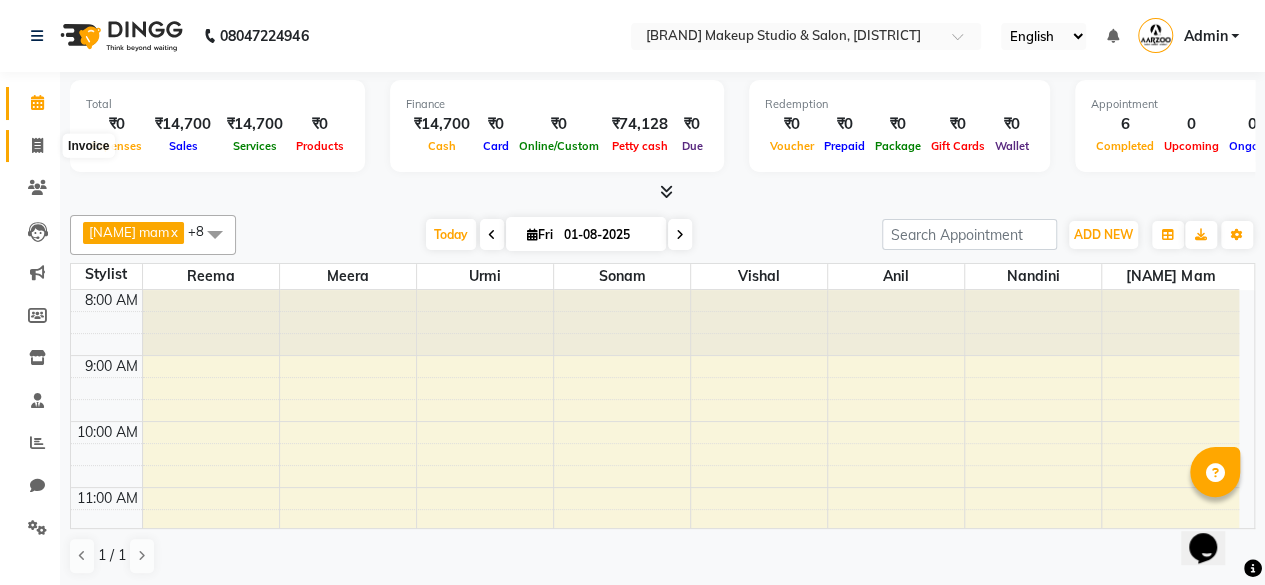 click 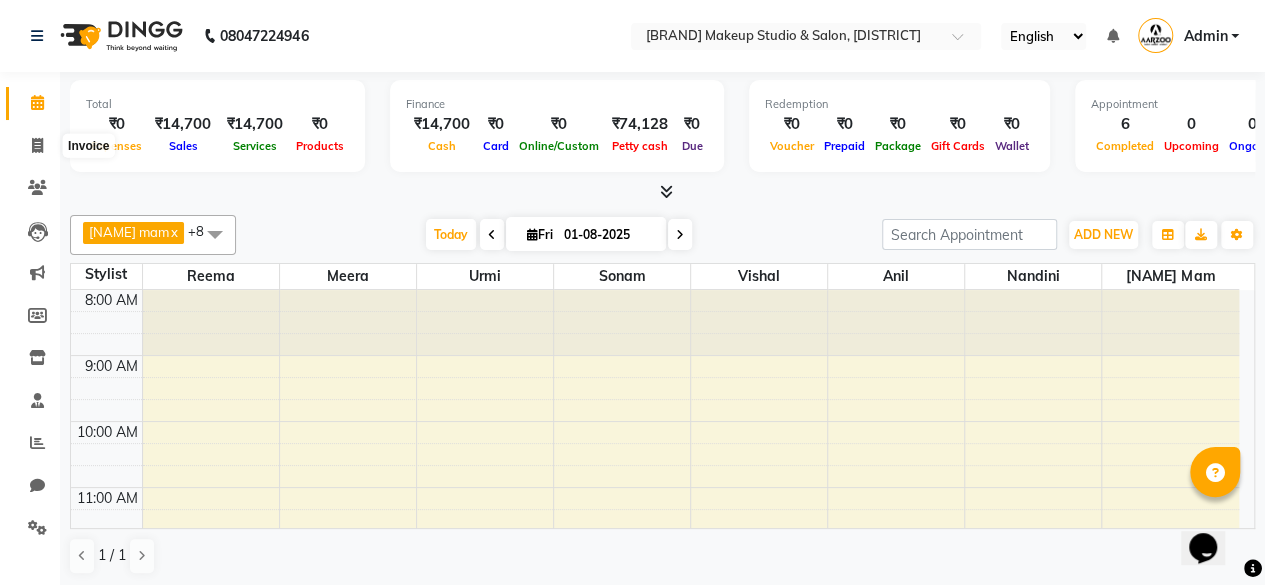 select on "6943" 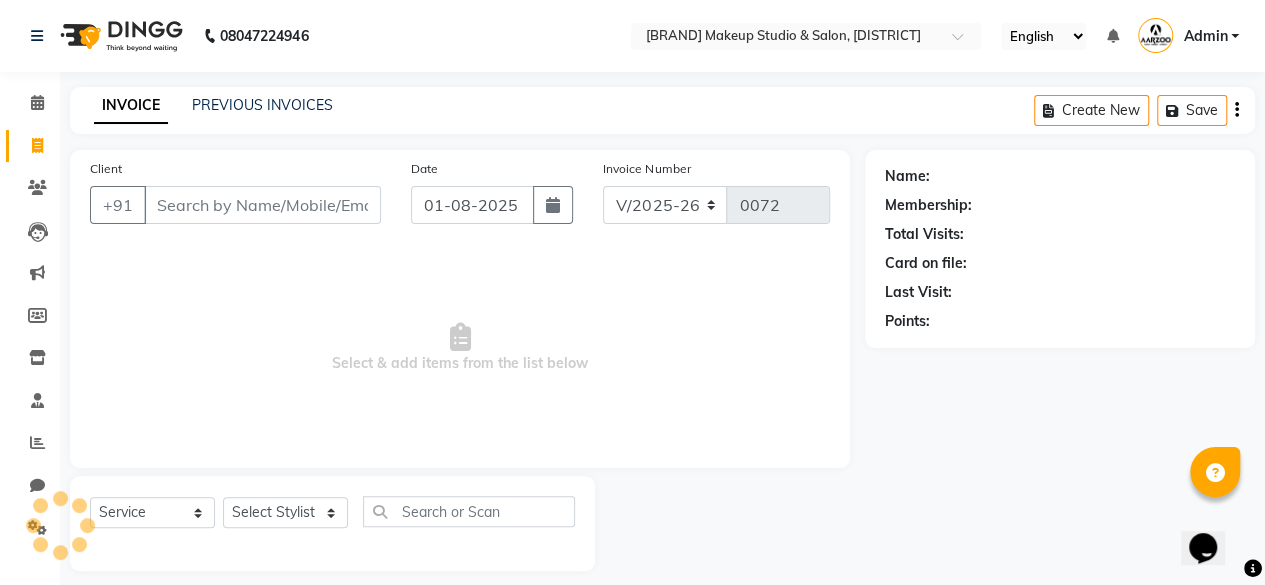 click on "PREVIOUS INVOICES" 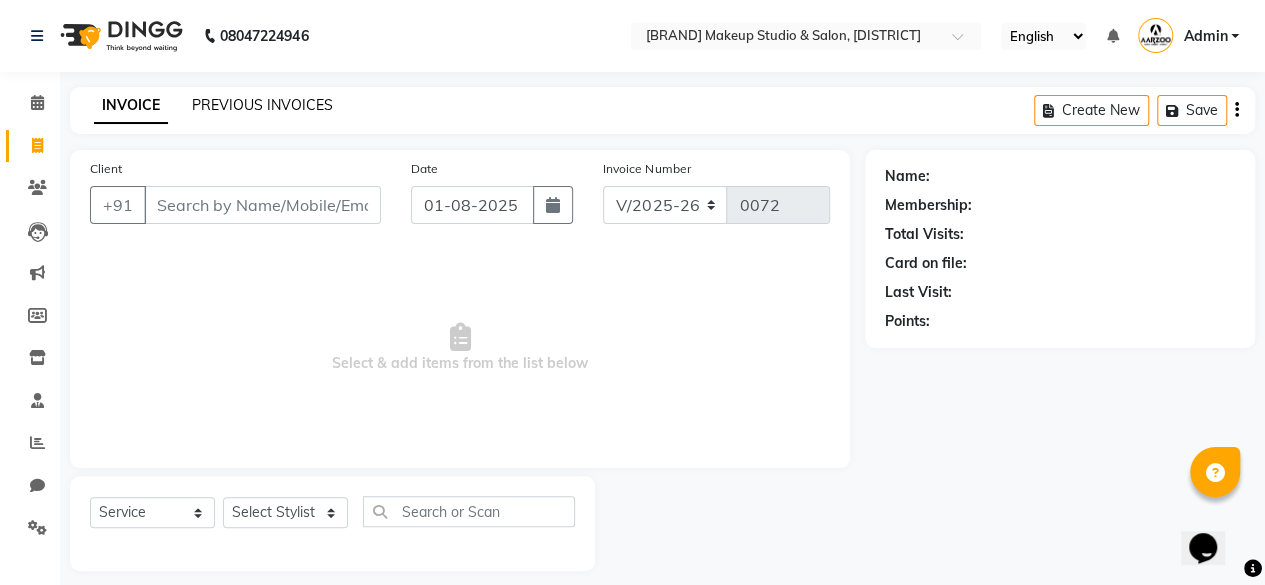 click on "PREVIOUS INVOICES" 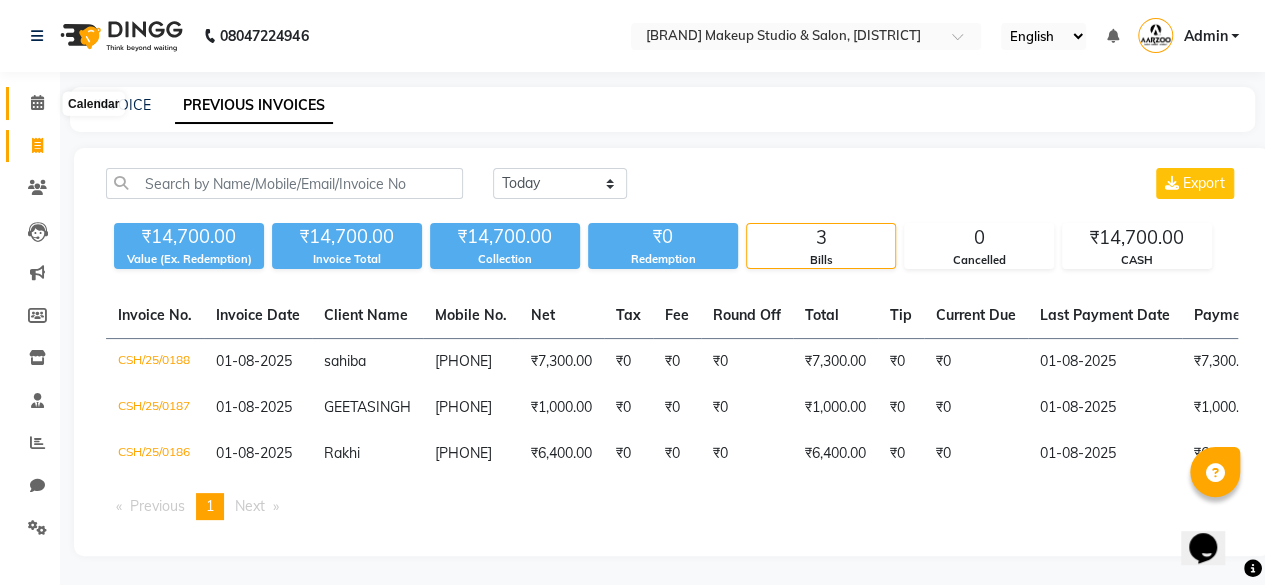 click 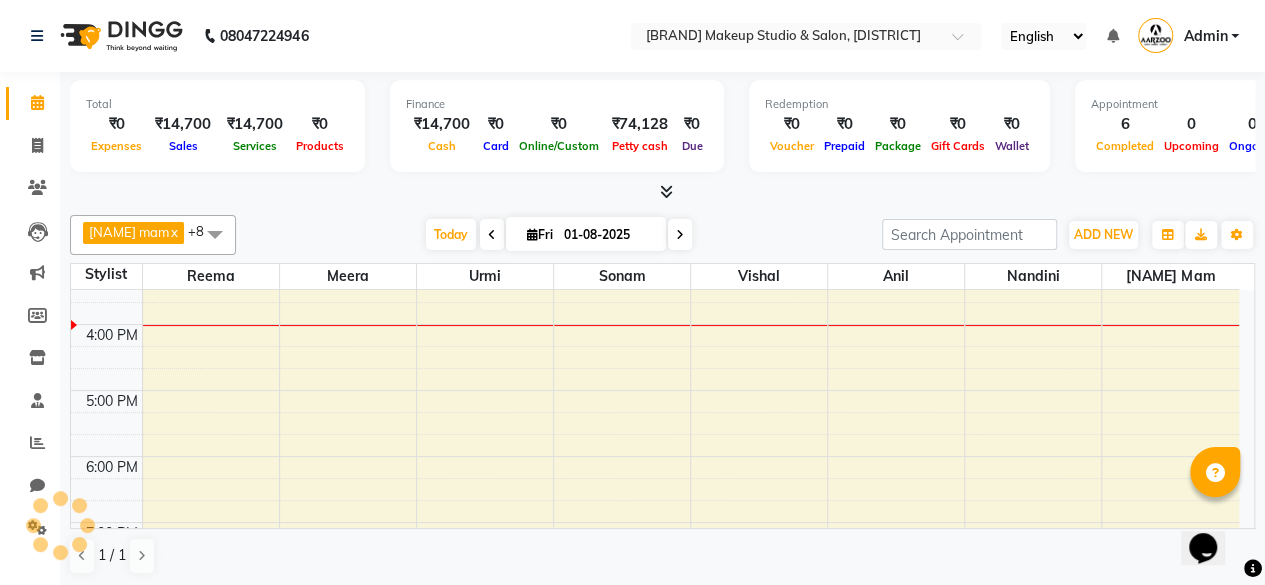 scroll, scrollTop: 0, scrollLeft: 0, axis: both 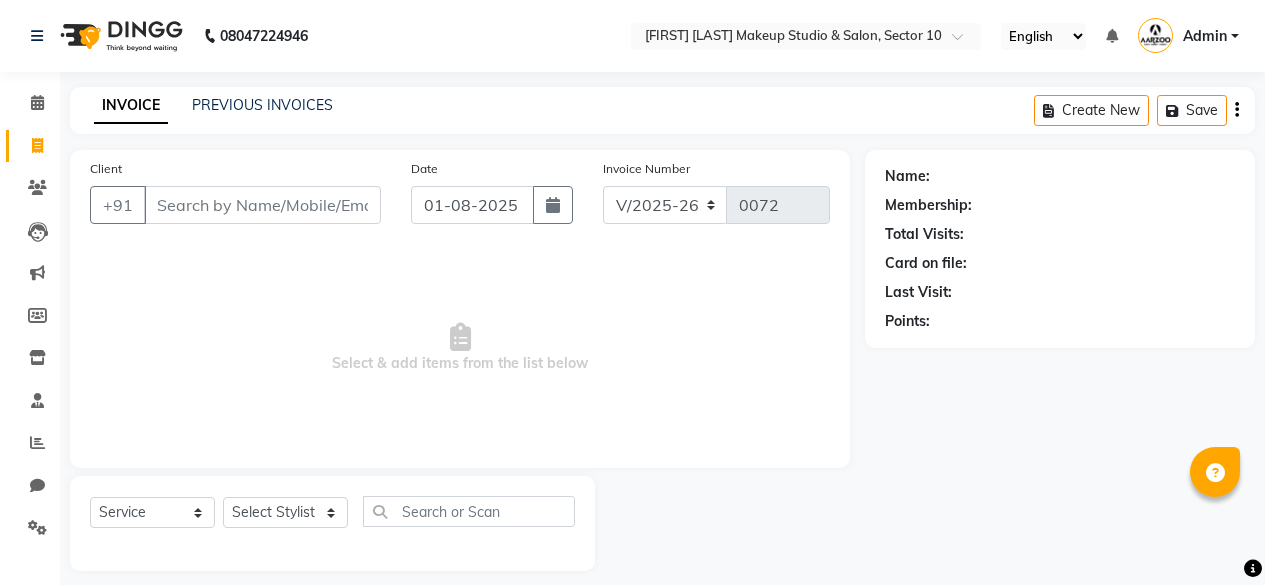 select on "6943" 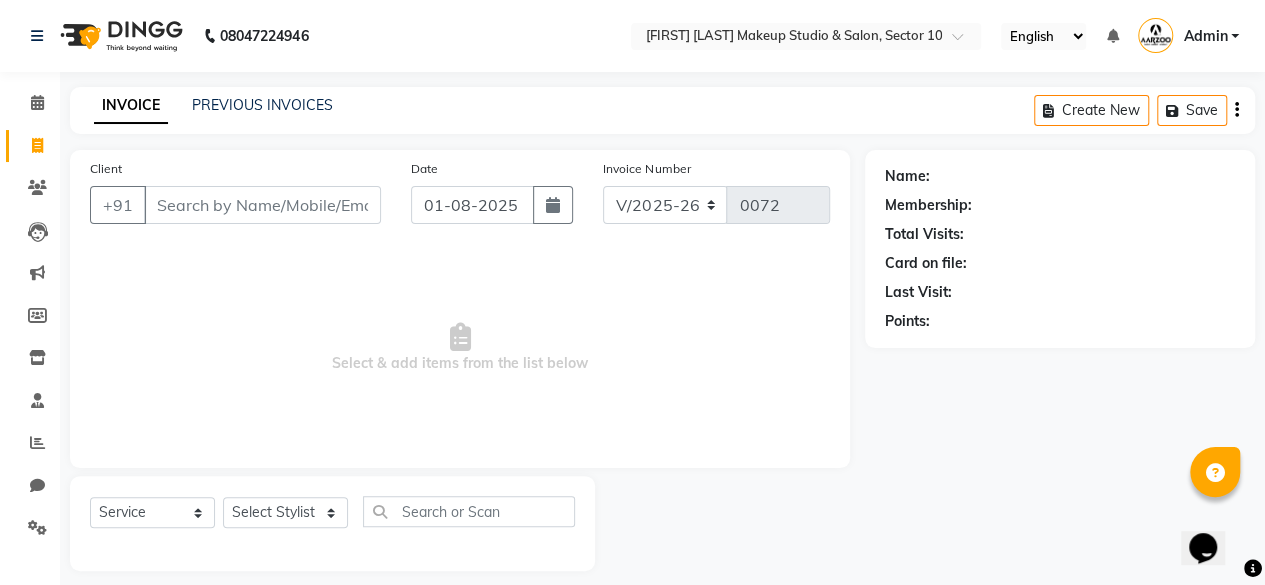 scroll, scrollTop: 0, scrollLeft: 0, axis: both 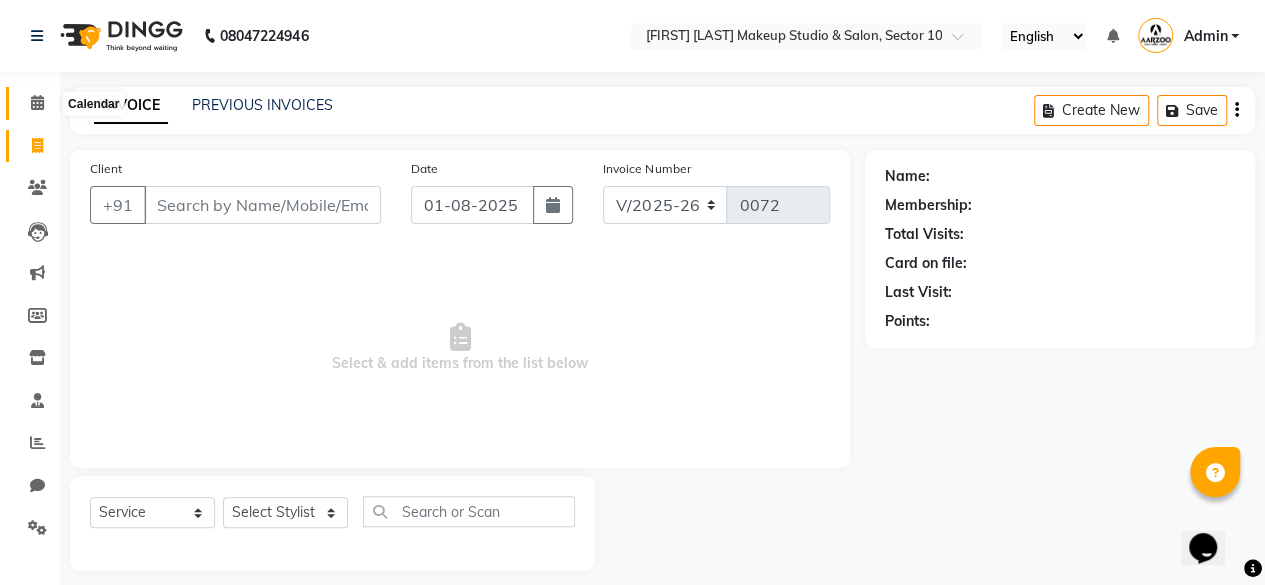 click 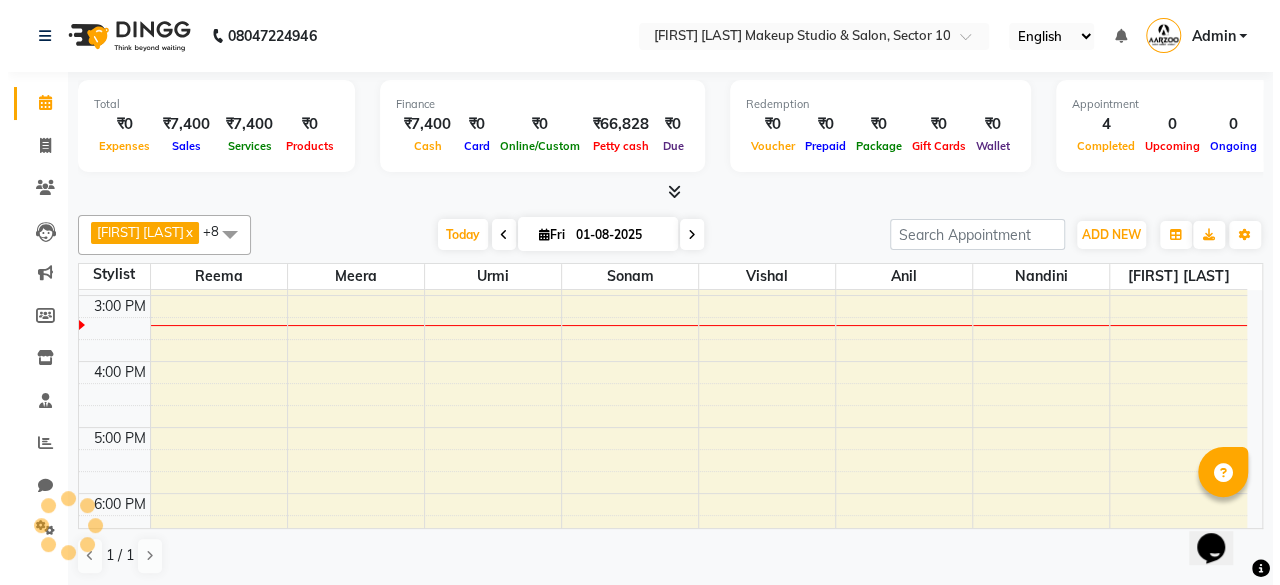 scroll, scrollTop: 0, scrollLeft: 0, axis: both 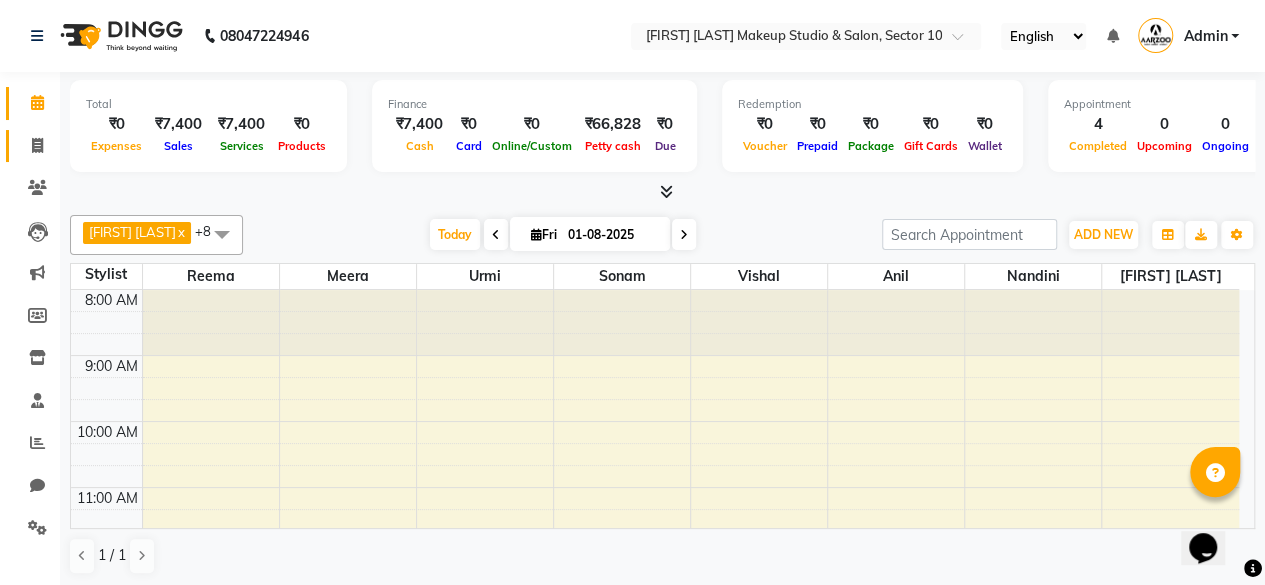 click 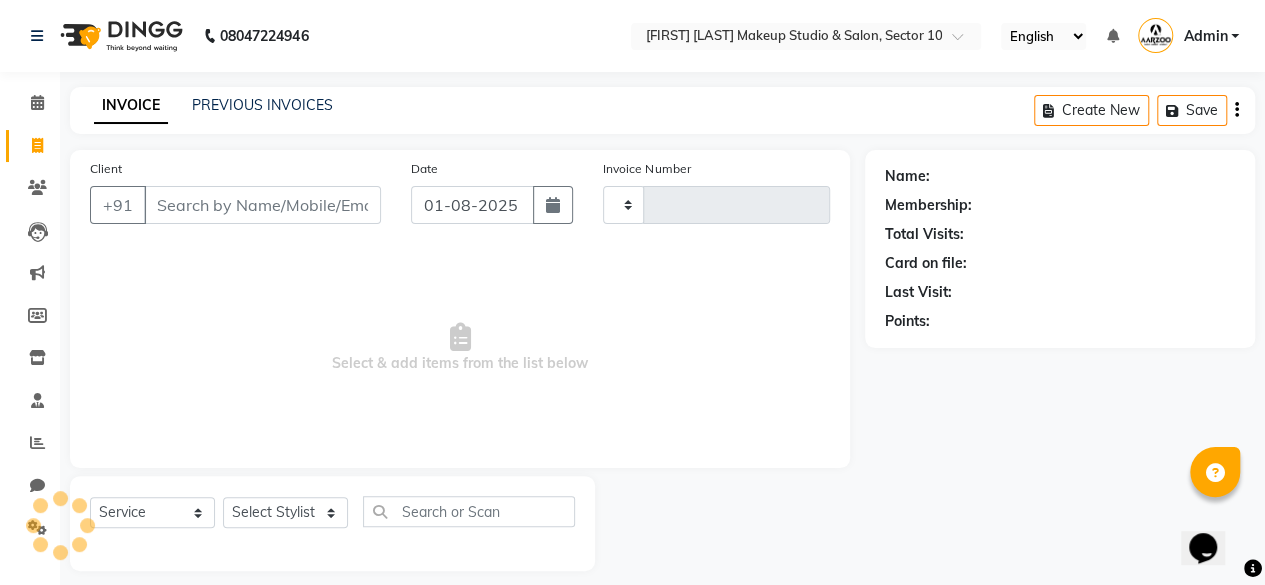 type on "0072" 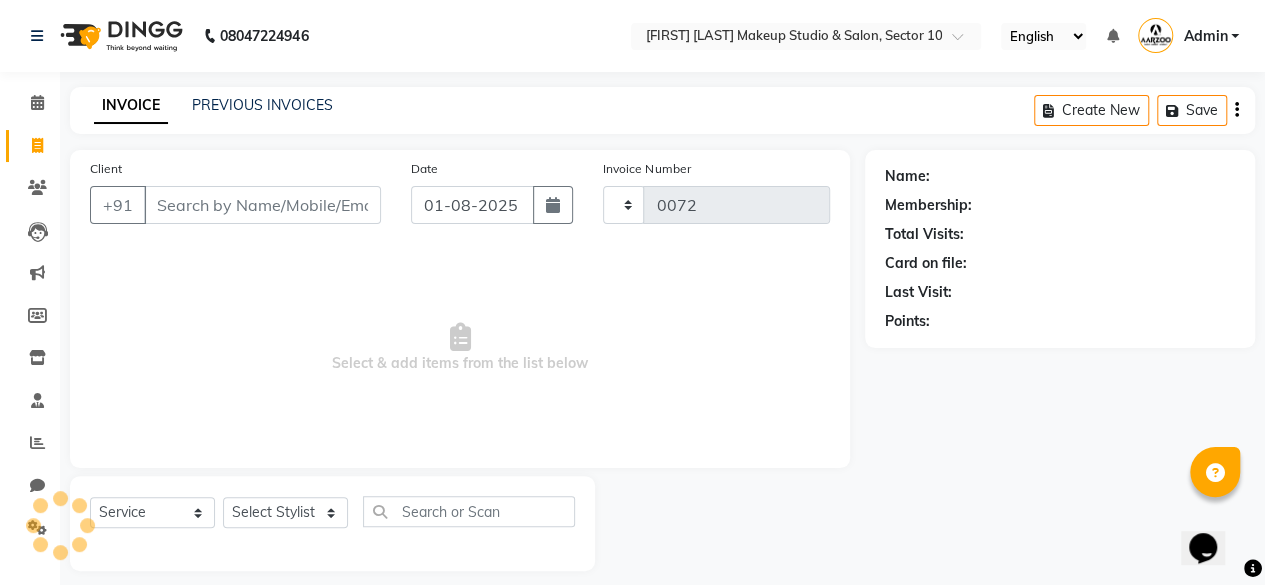 select on "6943" 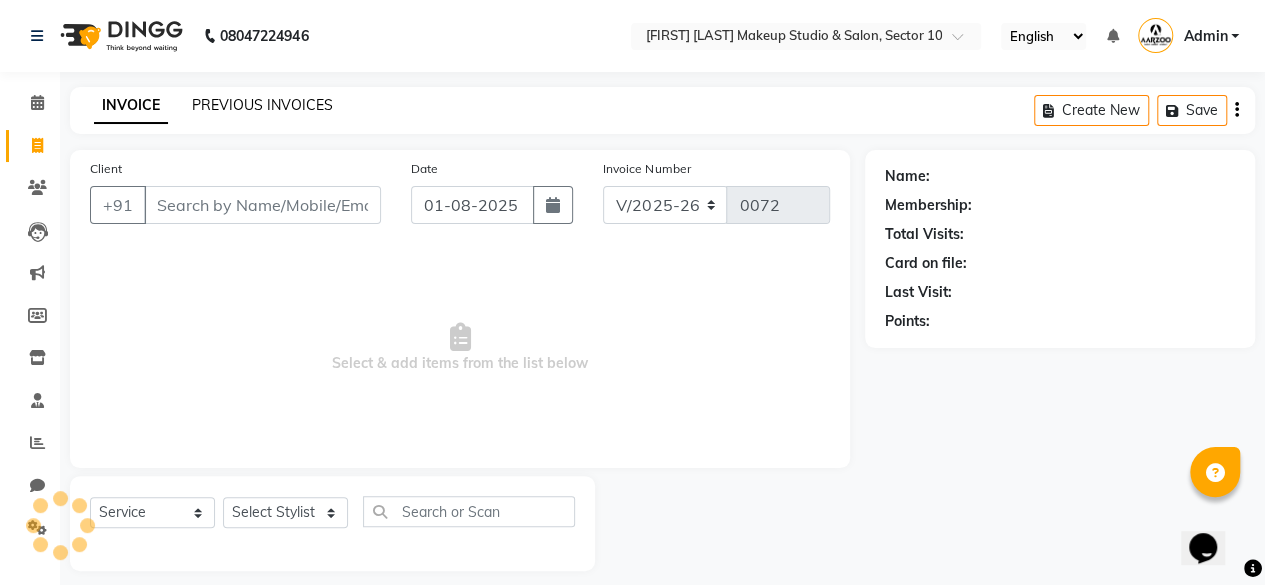 click on "PREVIOUS INVOICES" 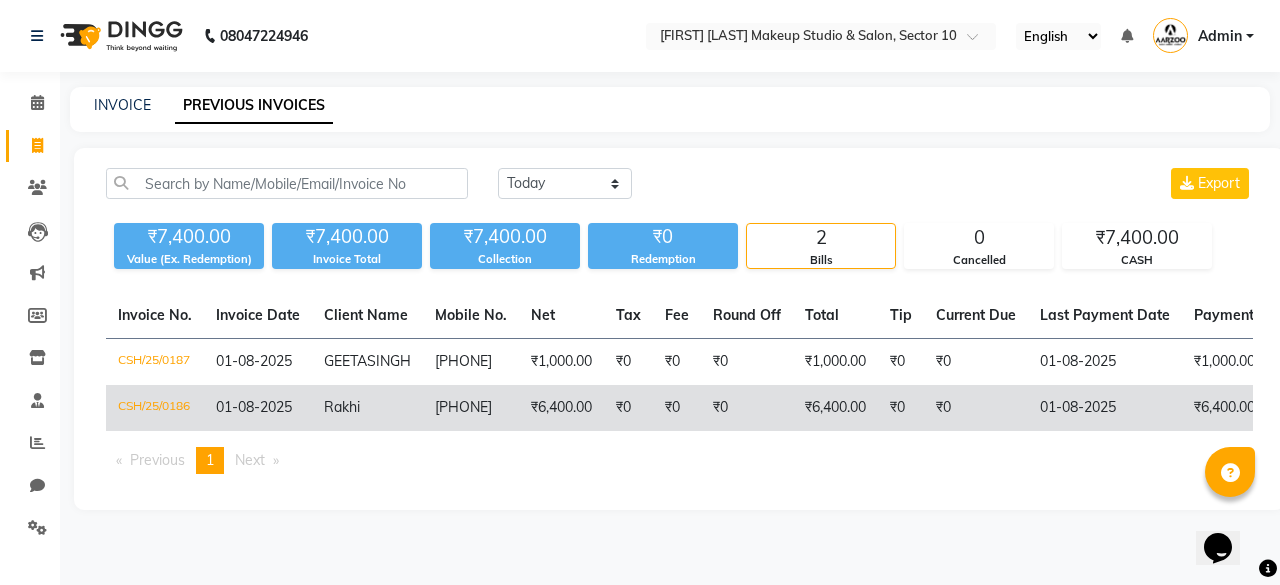 click on "Rakhi" 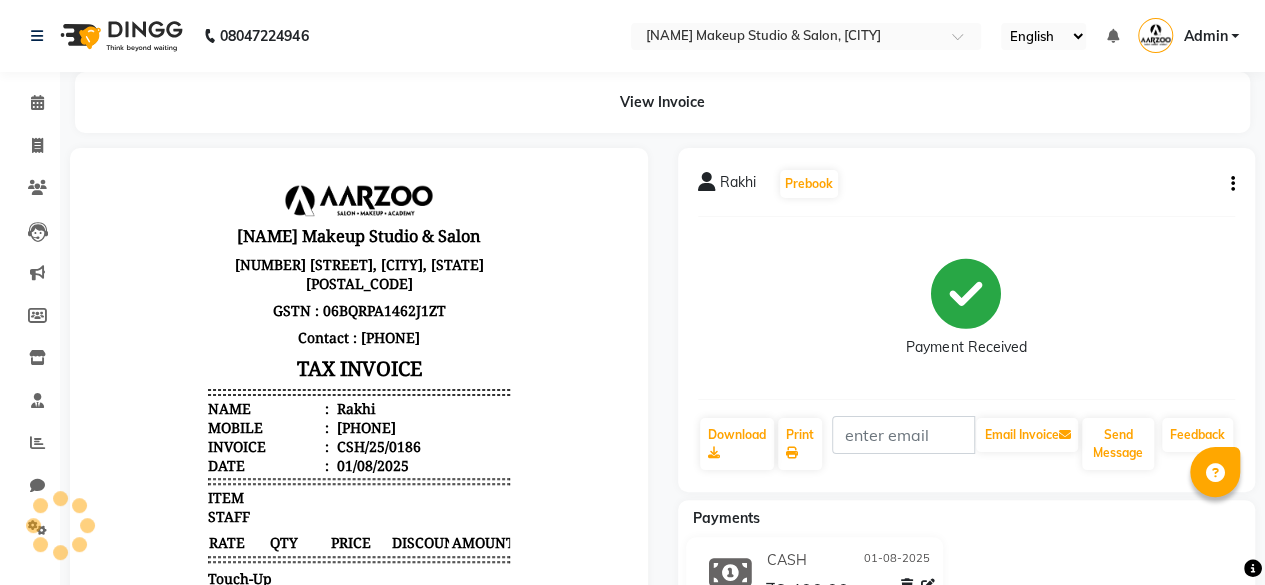 scroll, scrollTop: 0, scrollLeft: 0, axis: both 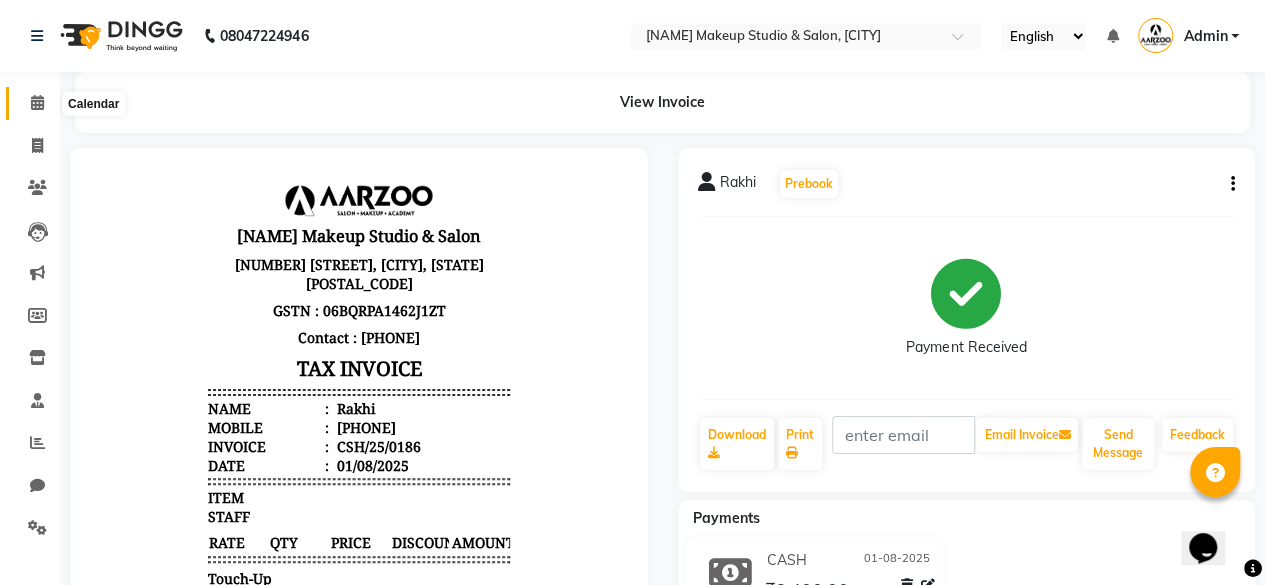 click 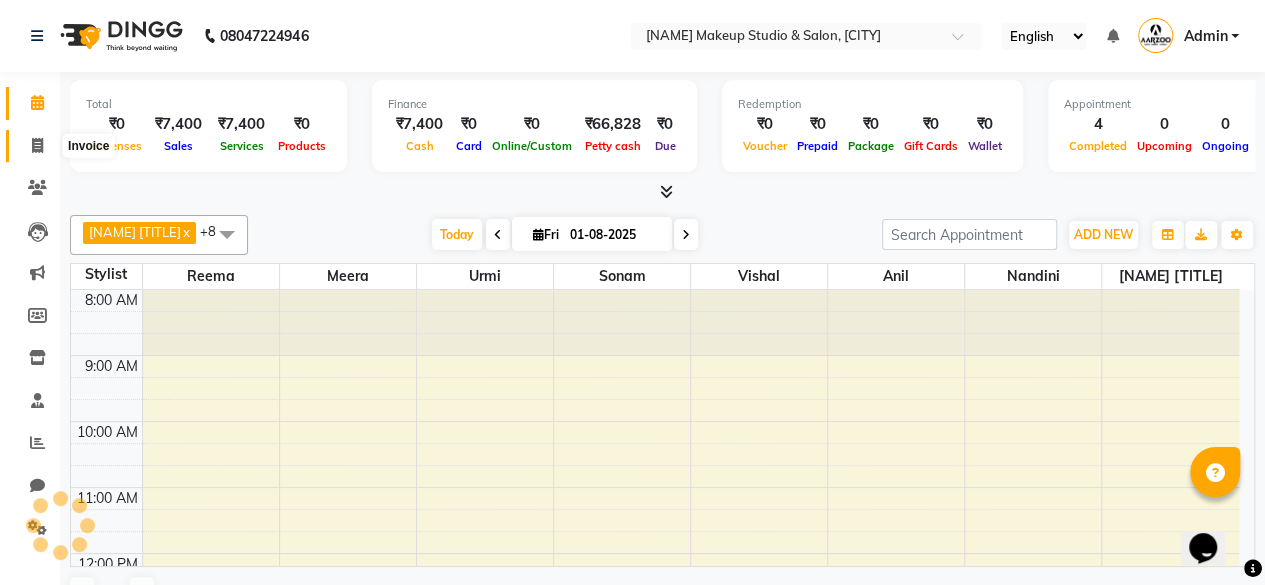scroll, scrollTop: 0, scrollLeft: 0, axis: both 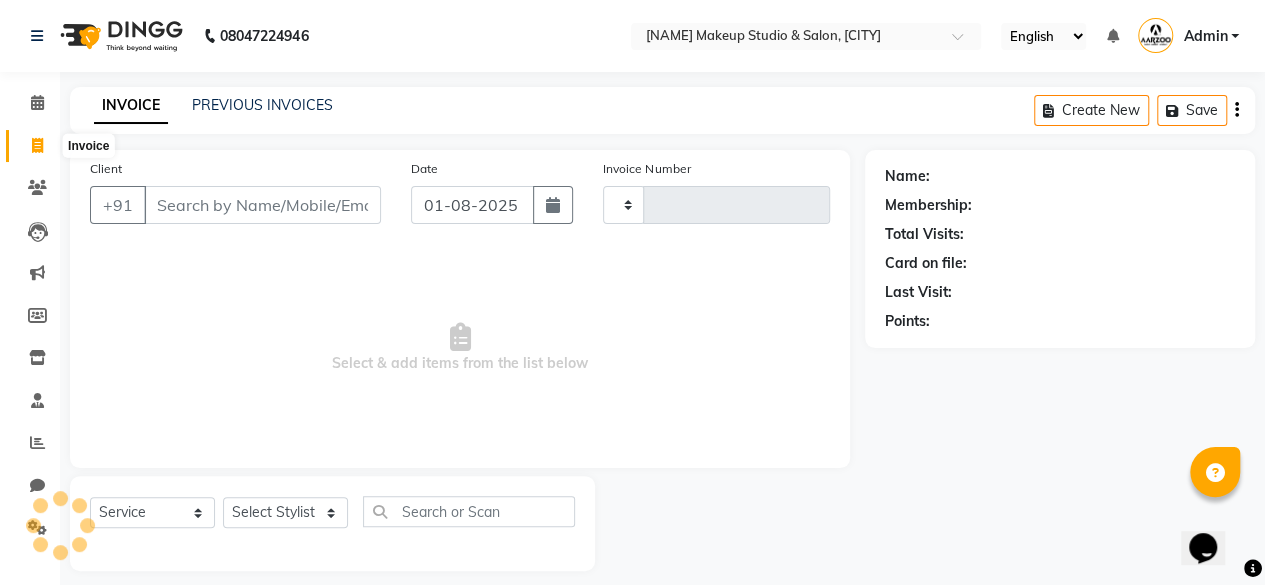 type on "0072" 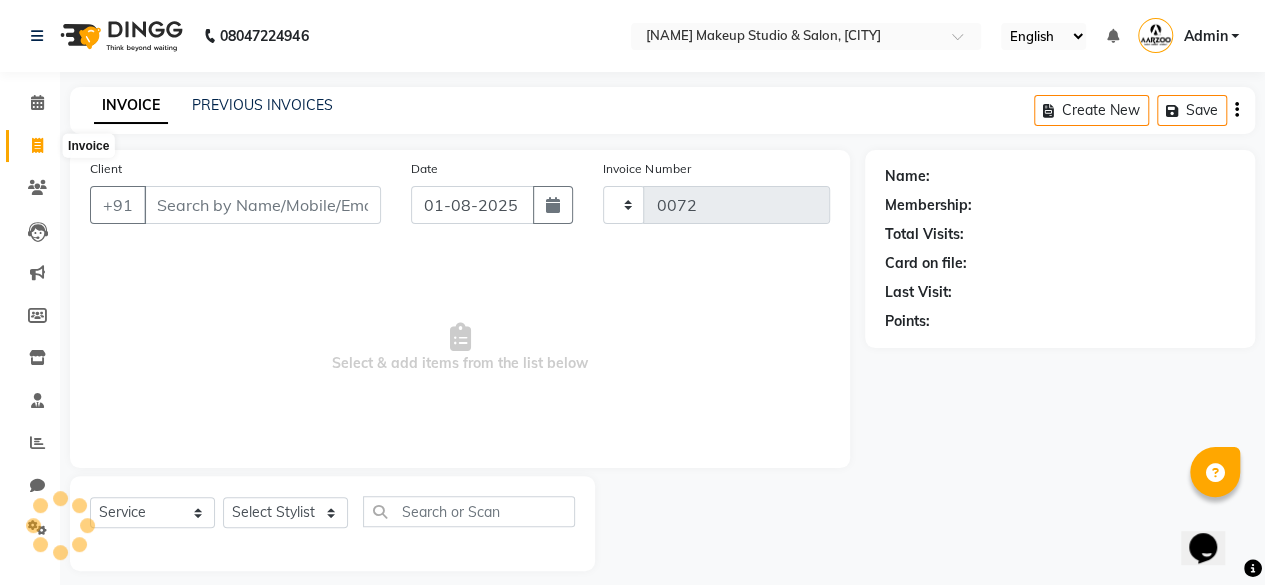 select on "6943" 